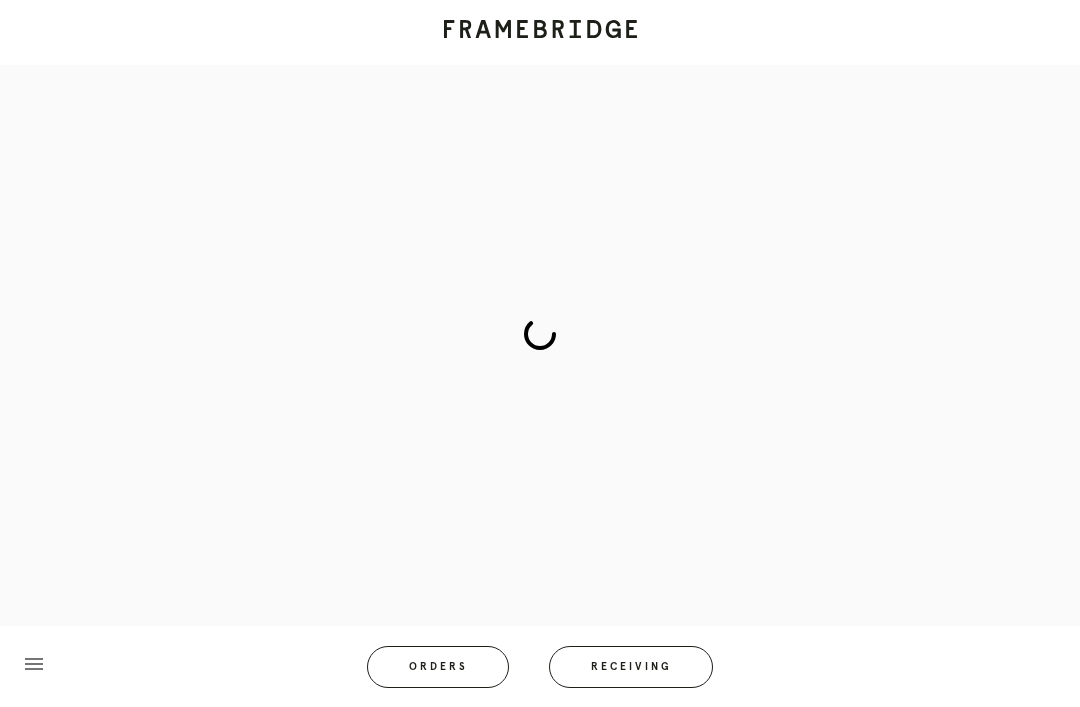 scroll, scrollTop: 83, scrollLeft: 0, axis: vertical 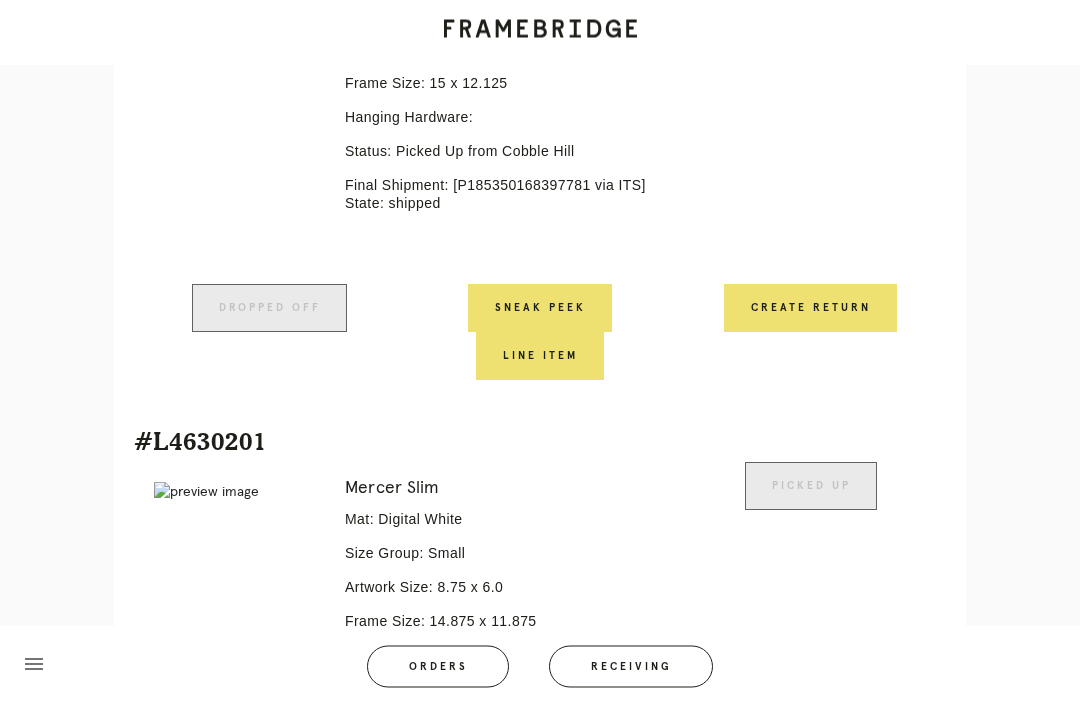 click on "Receiving" at bounding box center (631, 667) 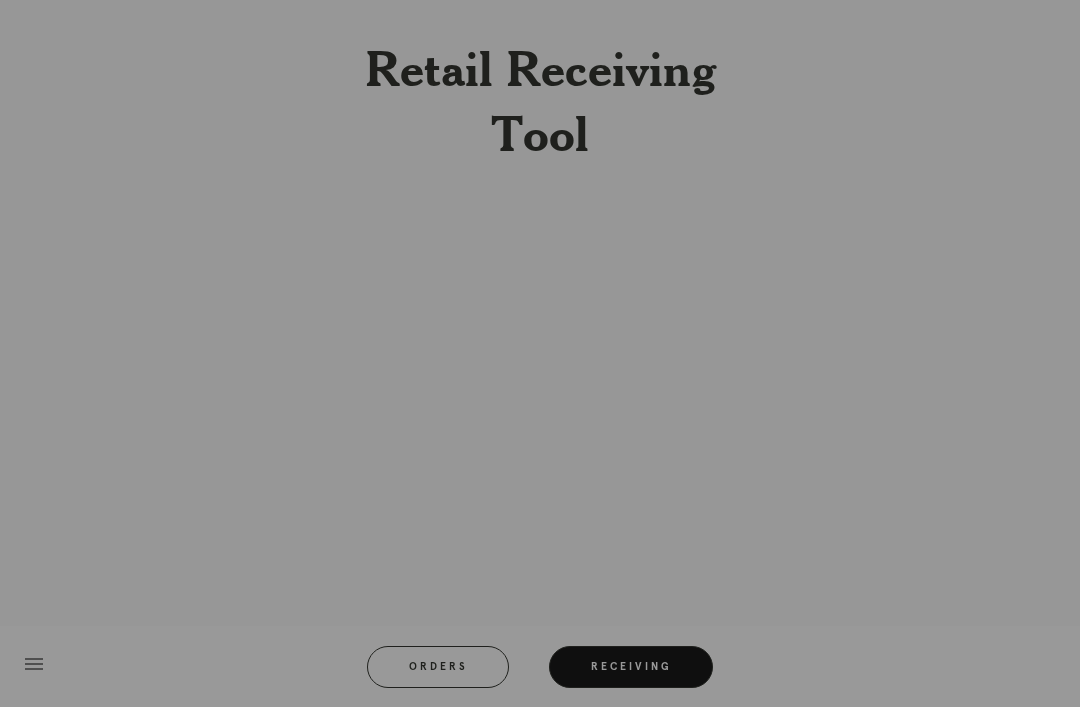 scroll, scrollTop: 64, scrollLeft: 0, axis: vertical 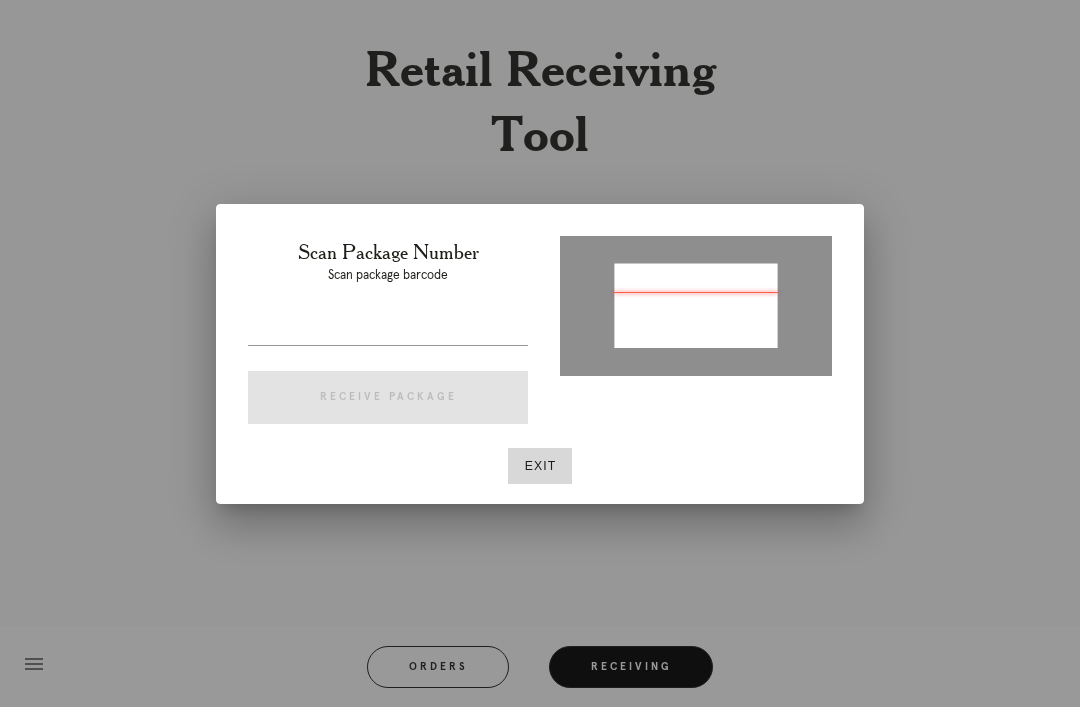 type on "P284992863083404" 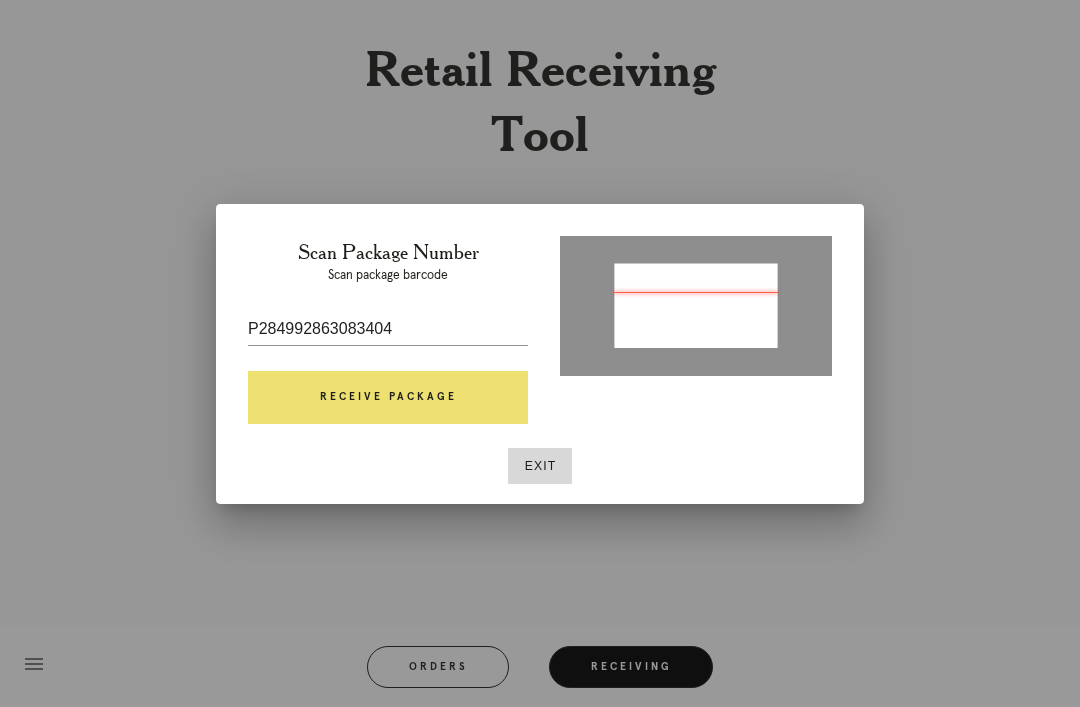click on "Receive Package" at bounding box center [388, 398] 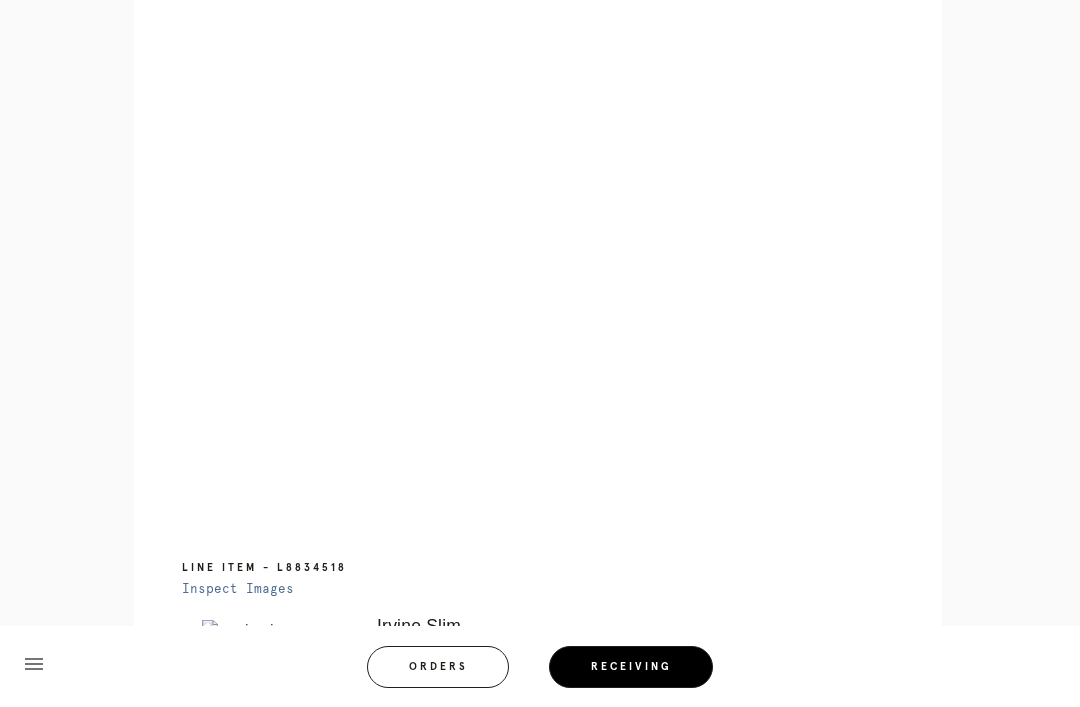 scroll, scrollTop: 1132, scrollLeft: 0, axis: vertical 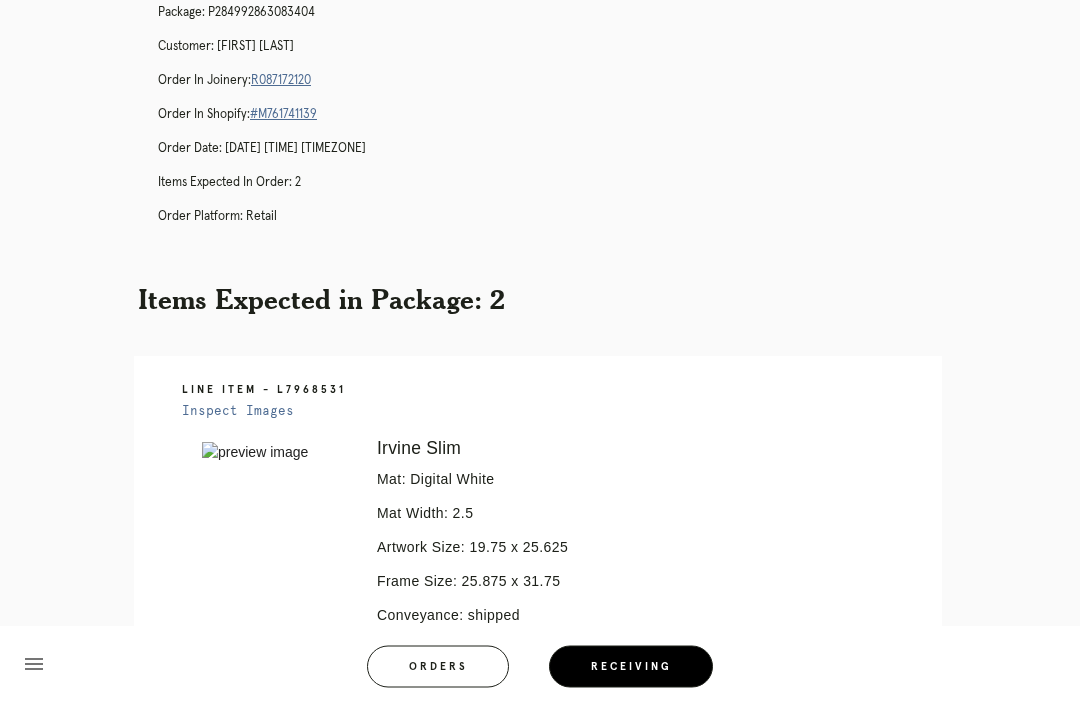 click on "R087172120" at bounding box center (281, 81) 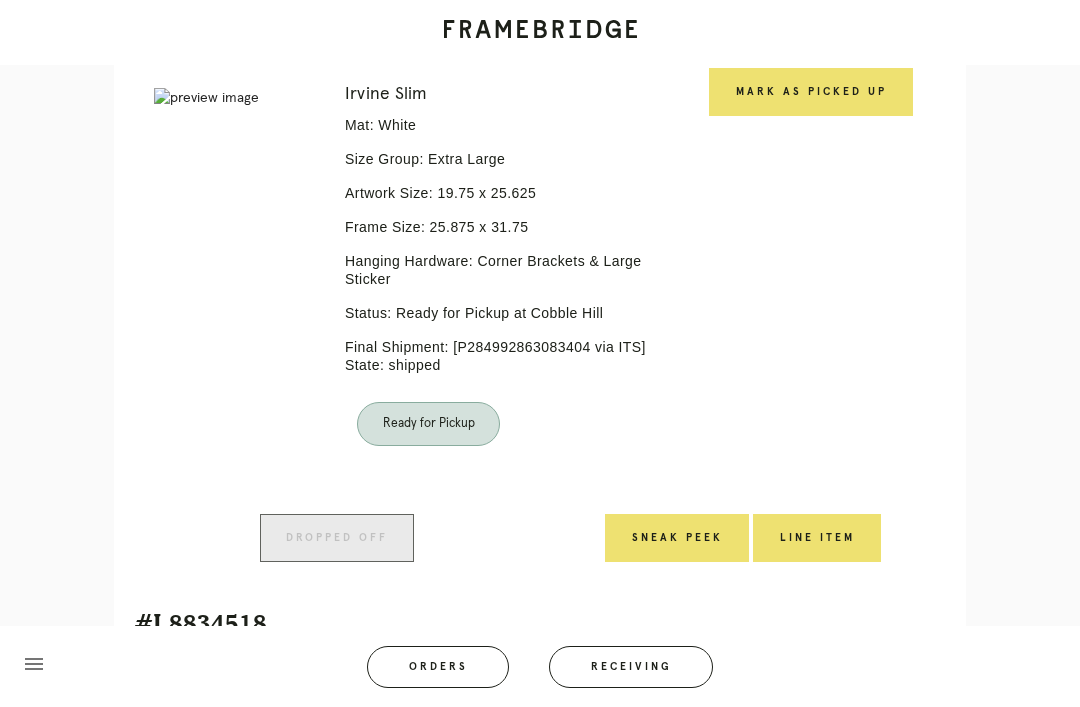 scroll, scrollTop: 526, scrollLeft: 0, axis: vertical 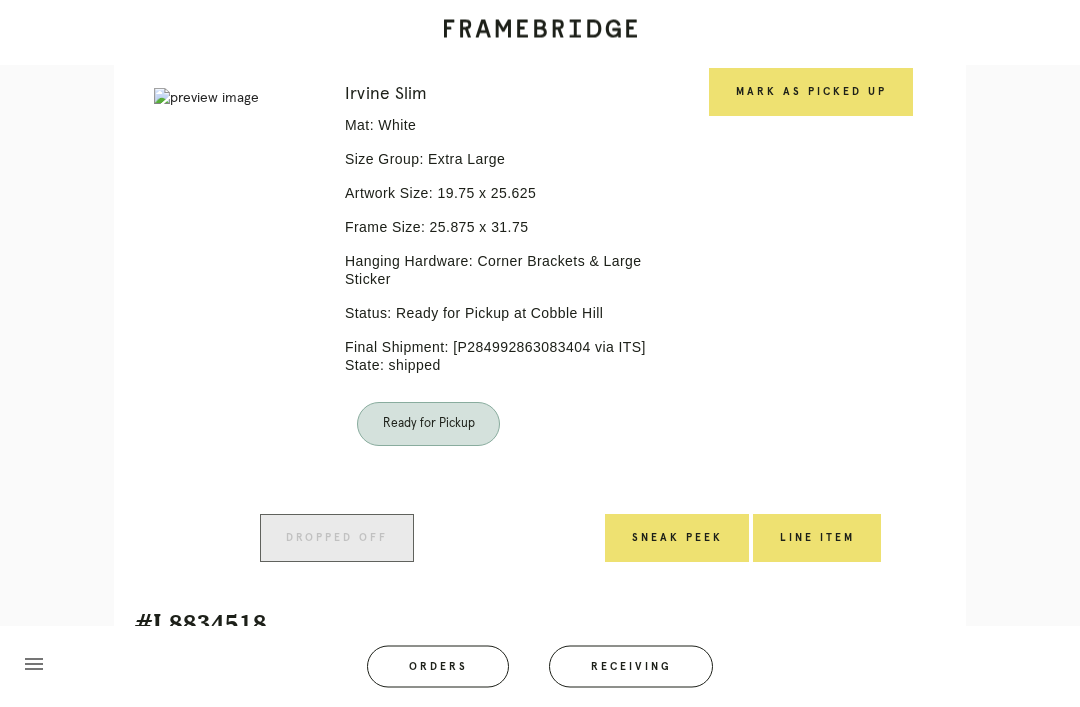 click on "Mark as Picked Up" at bounding box center [811, 93] 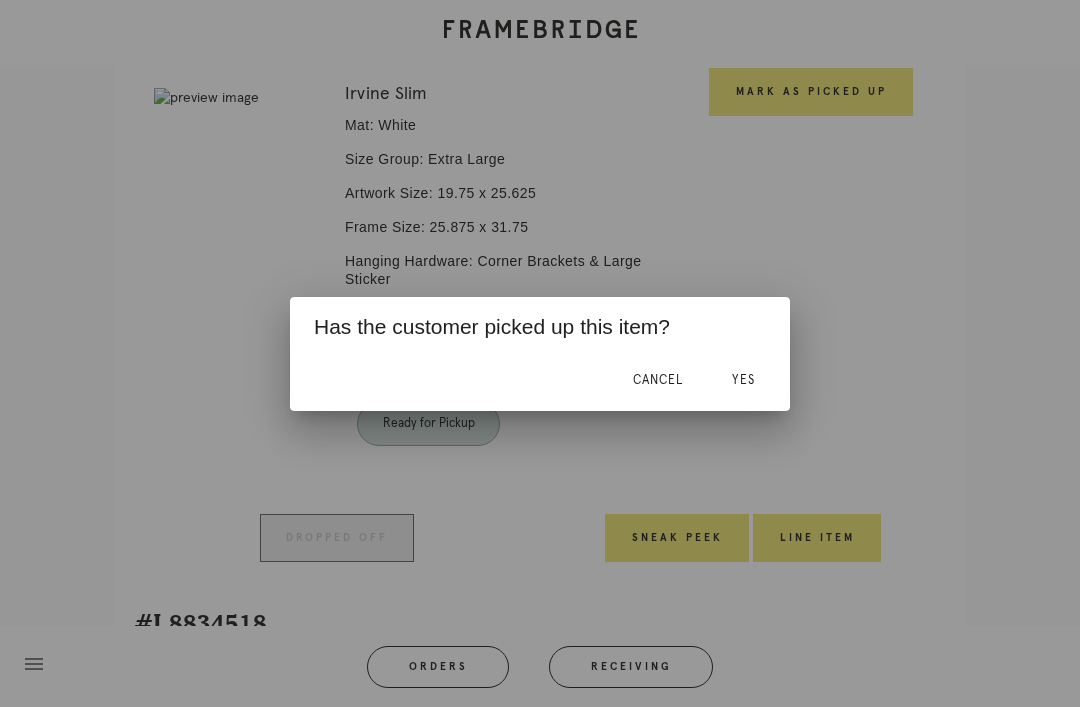 click on "Yes" at bounding box center (743, 381) 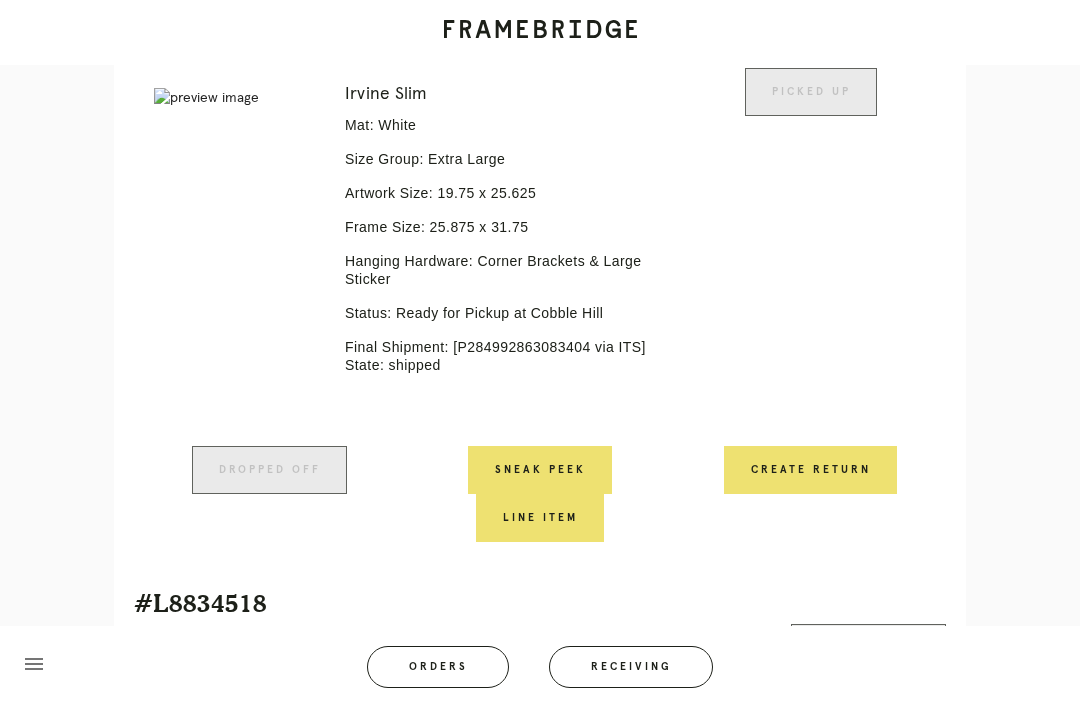 click on "Create Return" at bounding box center (810, 470) 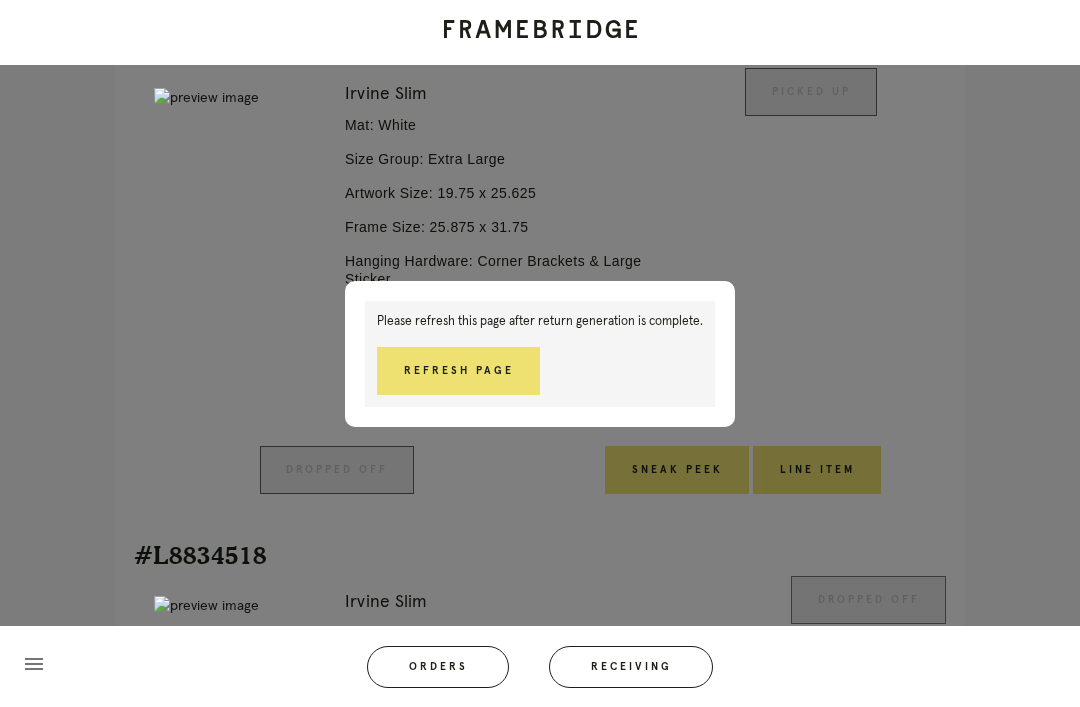 scroll, scrollTop: 559, scrollLeft: 0, axis: vertical 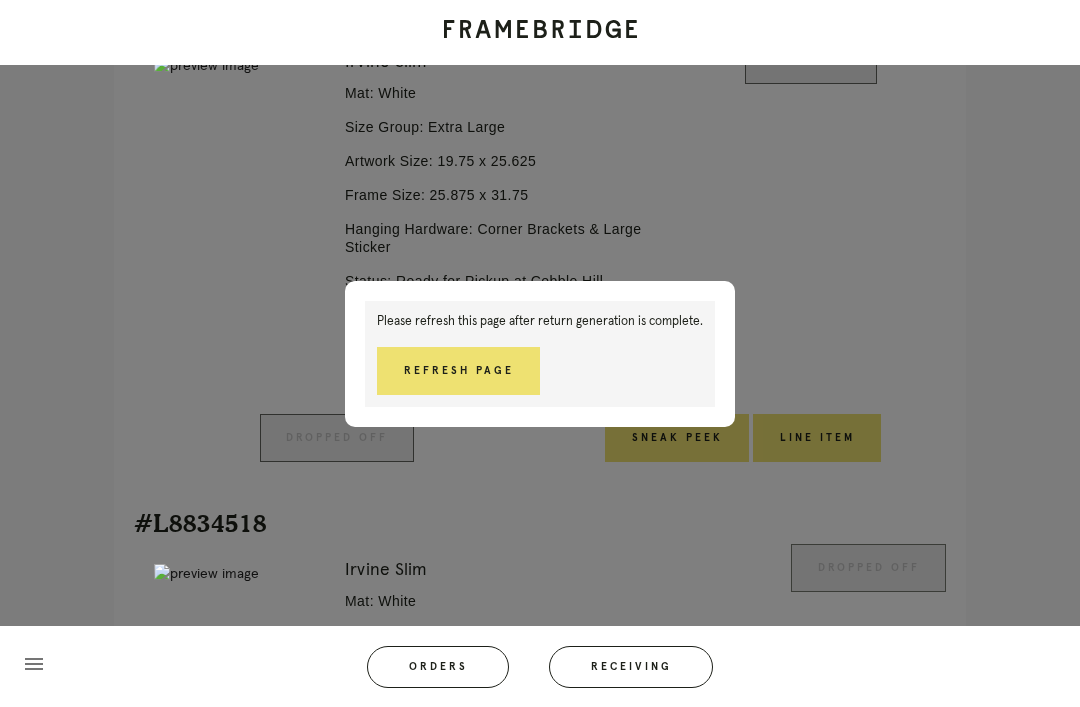 click on "Refresh Page" at bounding box center [458, 371] 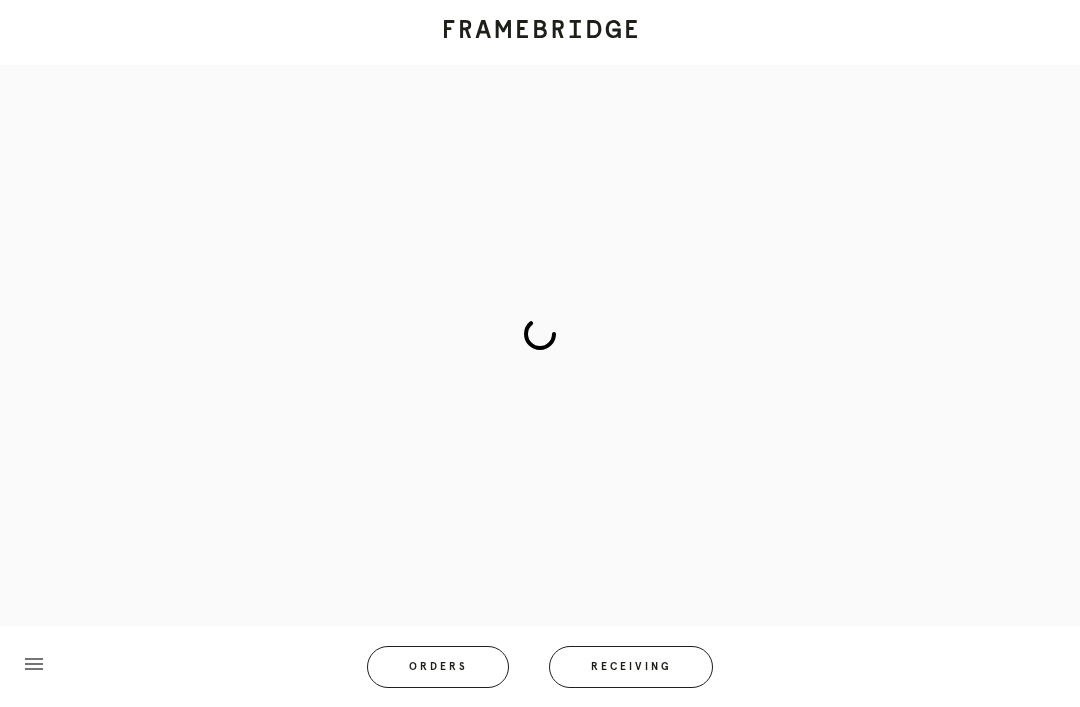 scroll, scrollTop: 83, scrollLeft: 0, axis: vertical 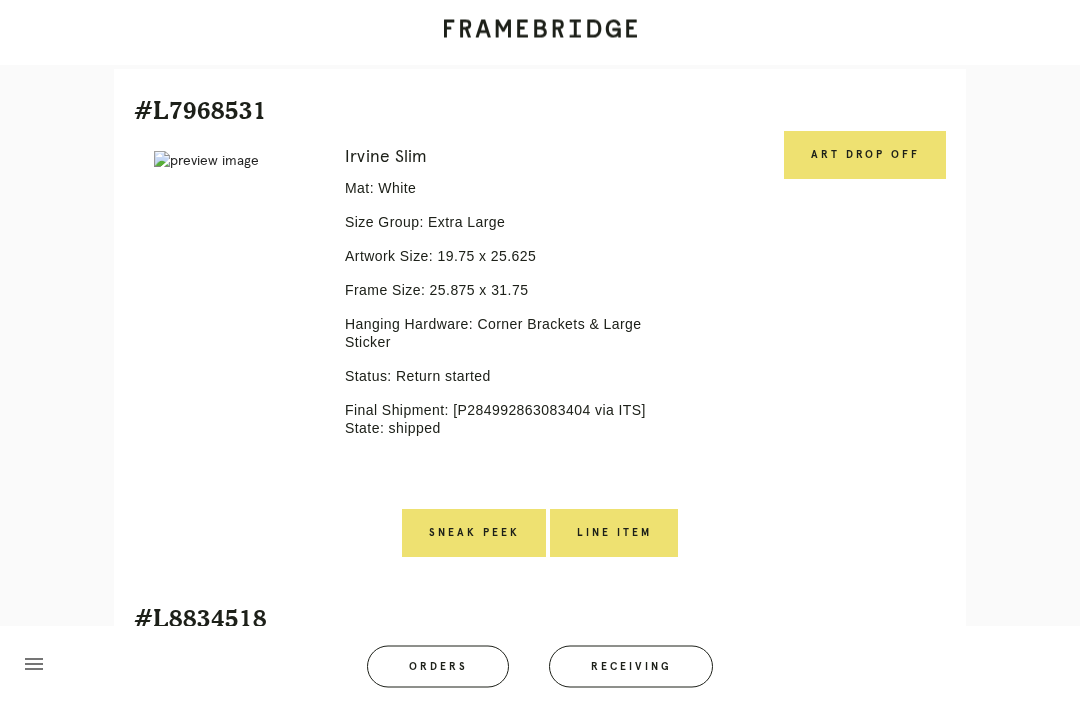click on "Art drop off" at bounding box center (865, 156) 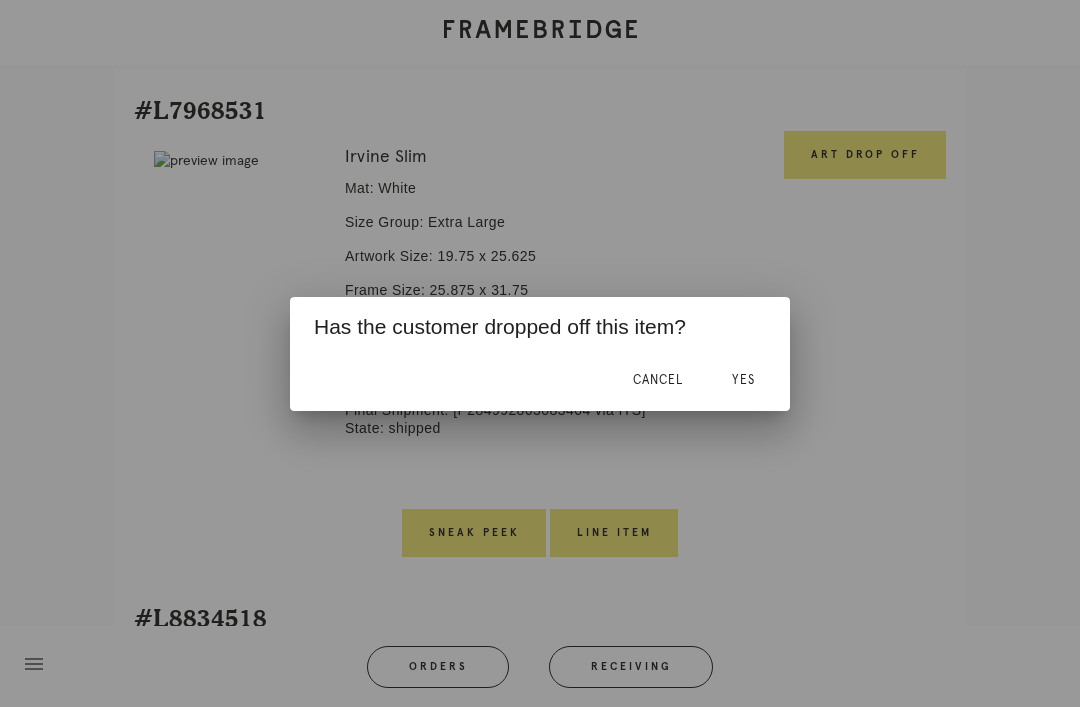 click on "Yes" at bounding box center [743, 381] 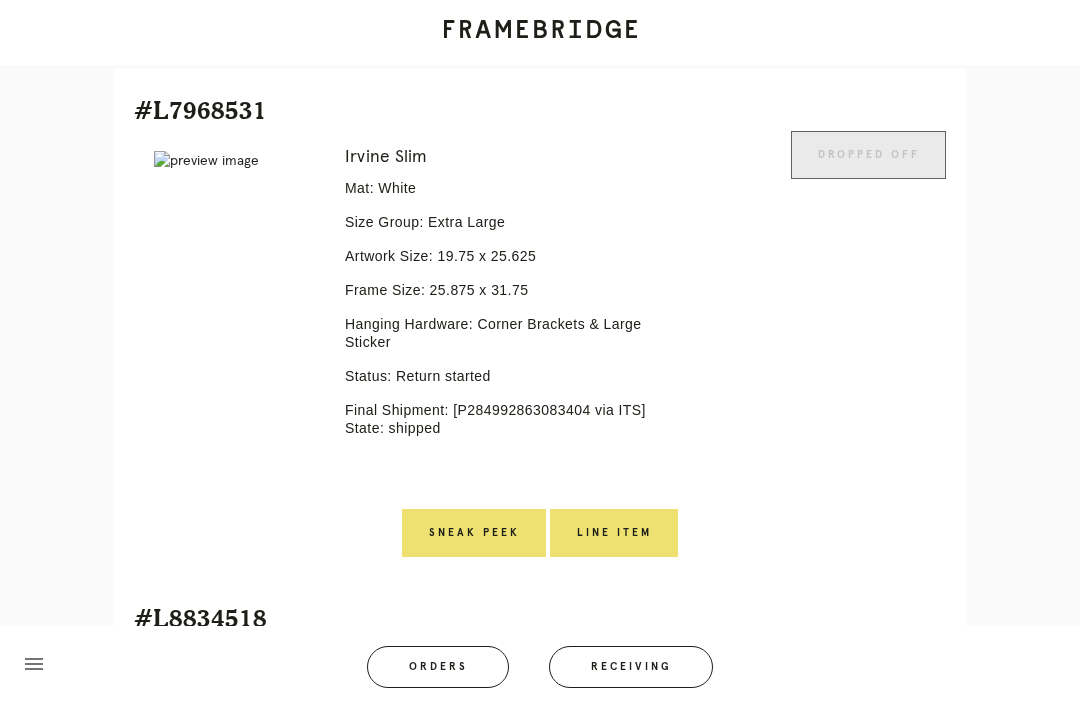 click on "Line Item" at bounding box center [614, 533] 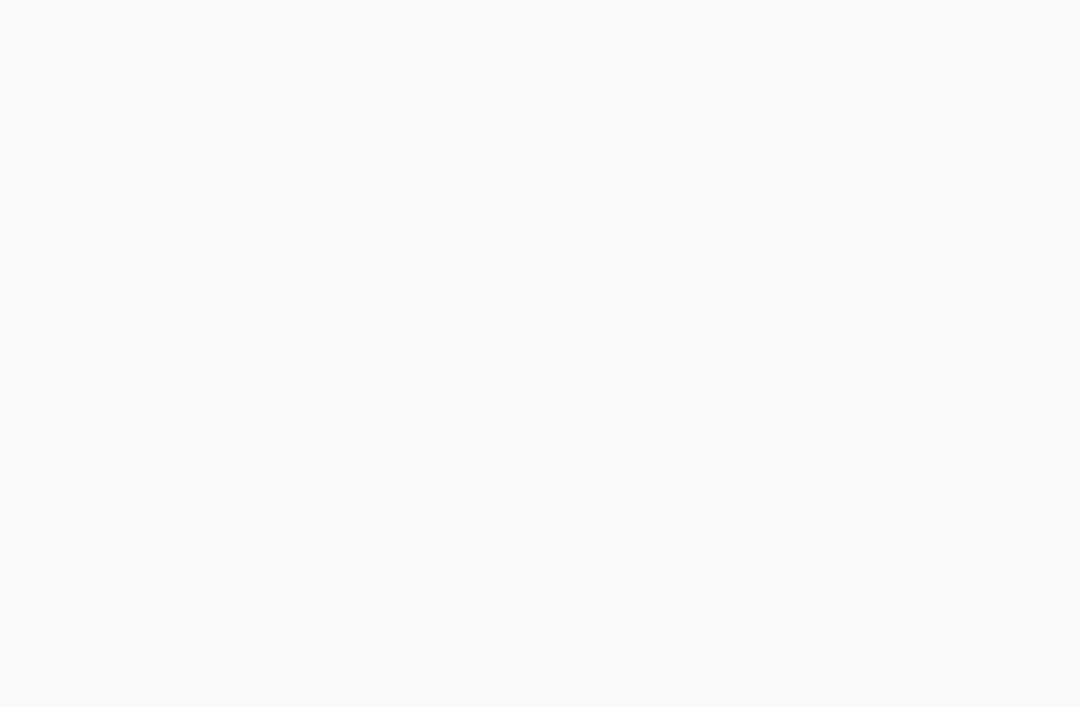 scroll, scrollTop: 0, scrollLeft: 0, axis: both 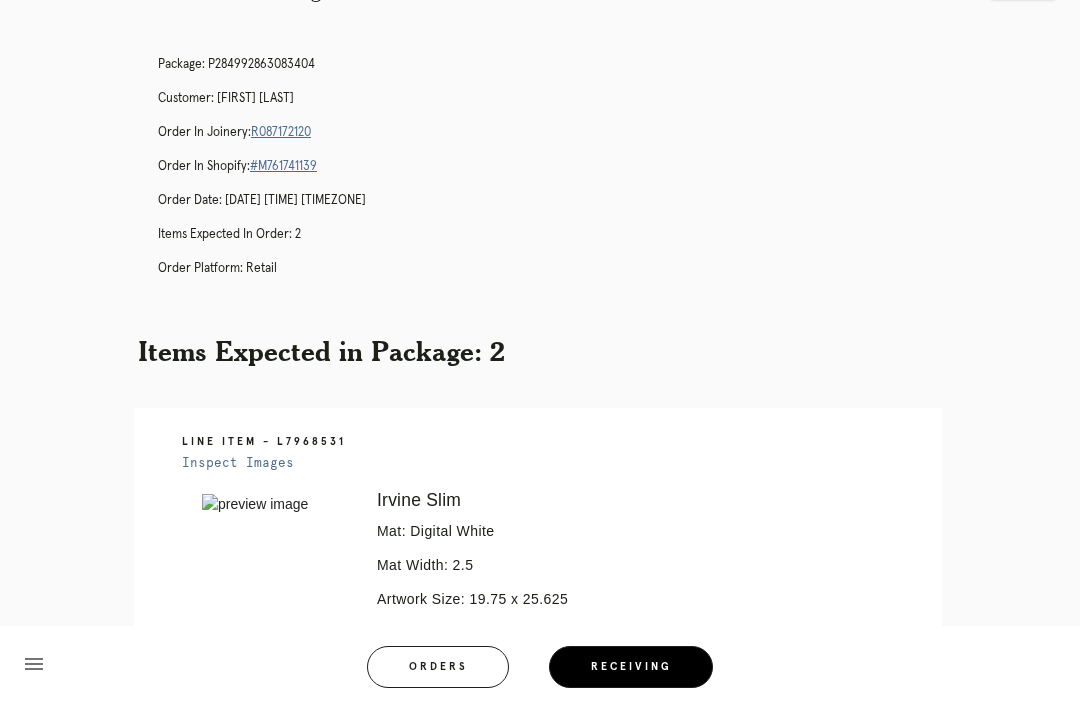 click on "R087172120" at bounding box center (281, 132) 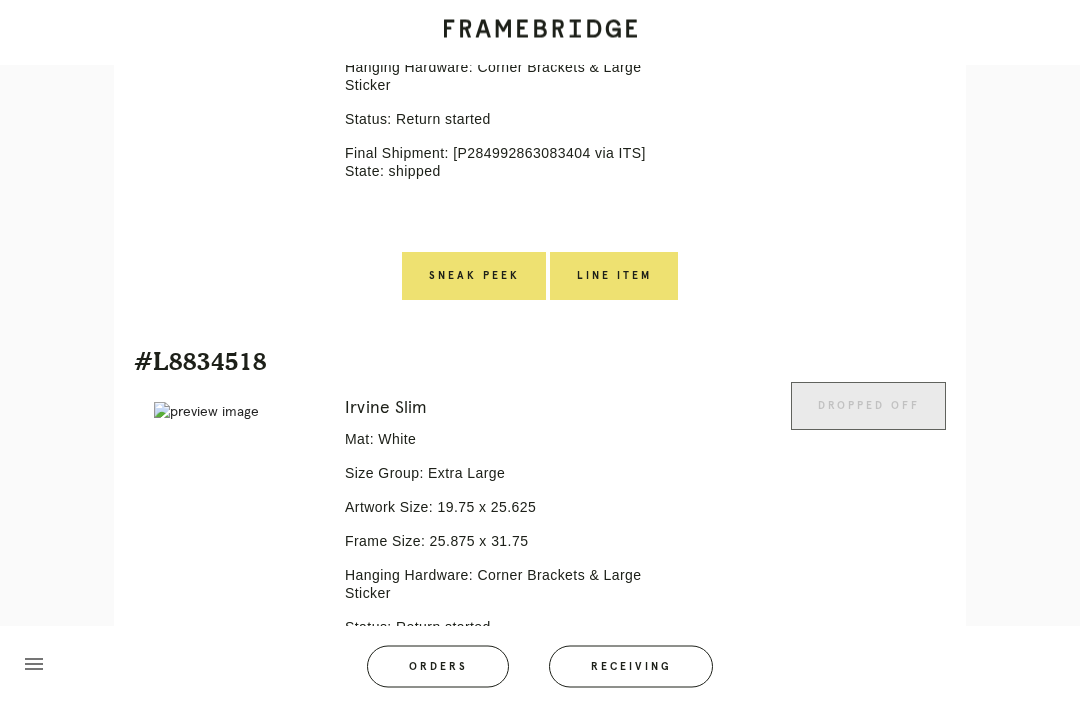 scroll, scrollTop: 906, scrollLeft: 0, axis: vertical 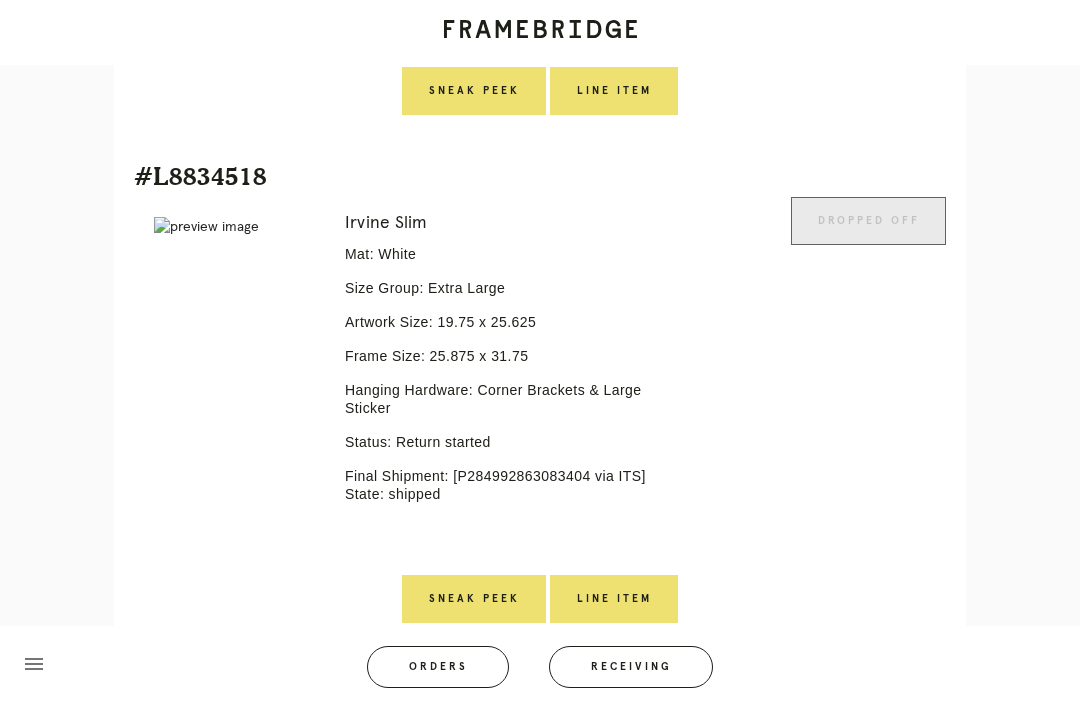 click on "Line Item" at bounding box center (614, 599) 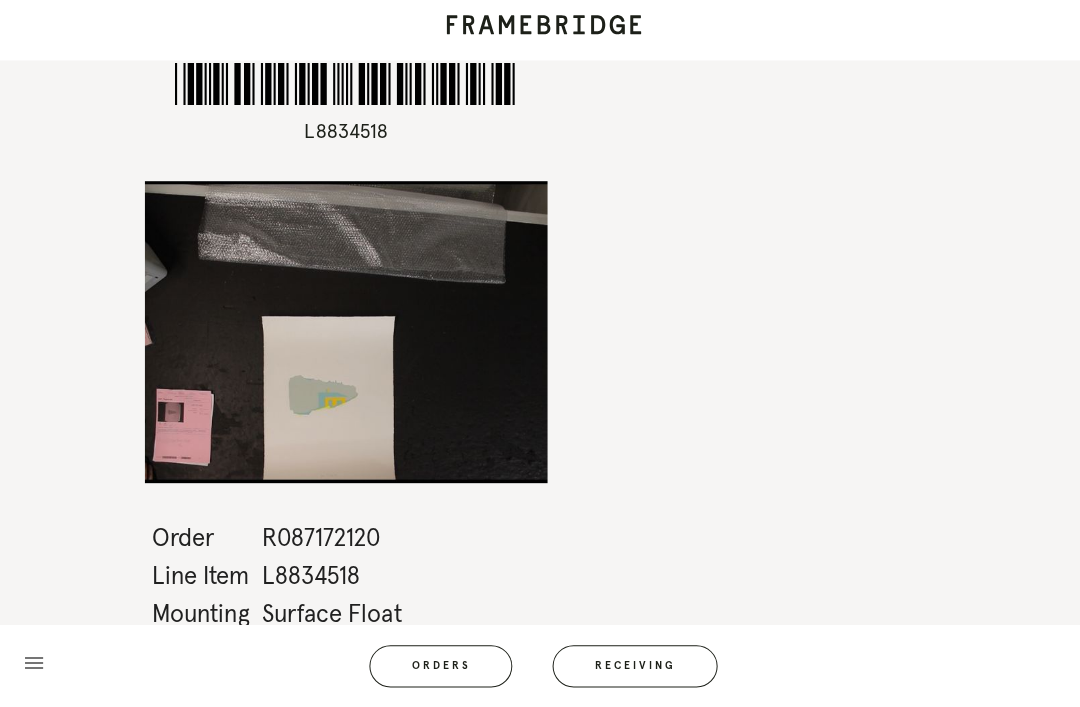scroll, scrollTop: 16, scrollLeft: 0, axis: vertical 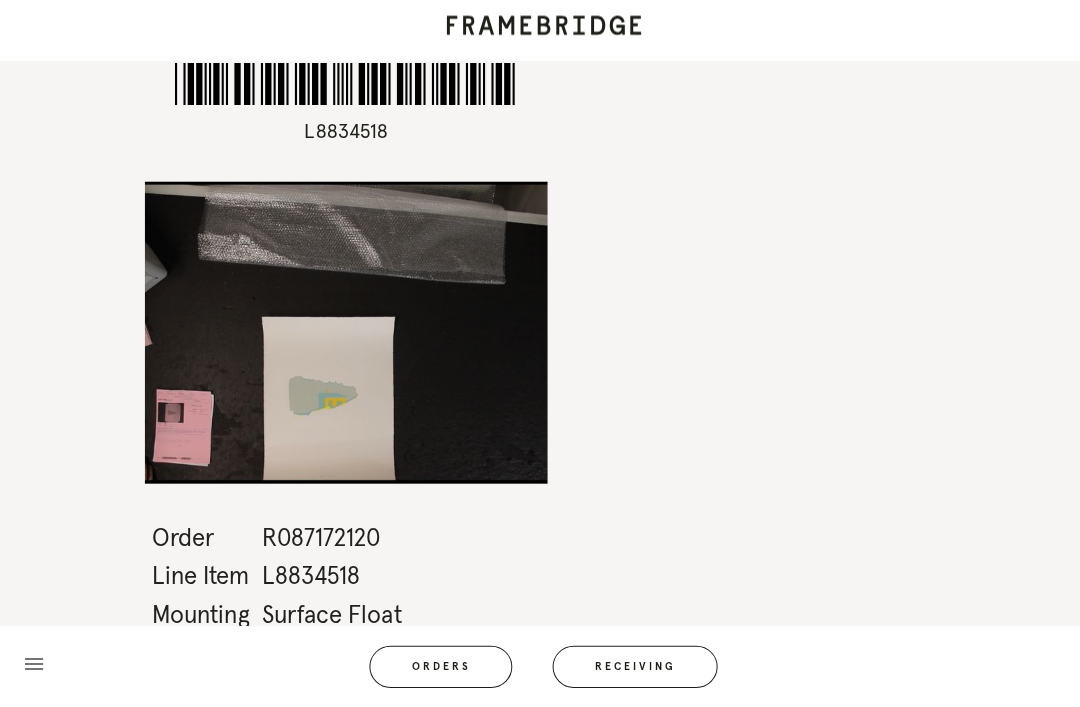 click on "*L8834518*
L8834518
Order   R087172120   Line Item   L8834518   Mounting   Surface Float   Size       menu
Orders
Receiving
Logged in as:   kayla.freckleton@framebridge.com   Cobble Hill
Logout" at bounding box center [540, 353] 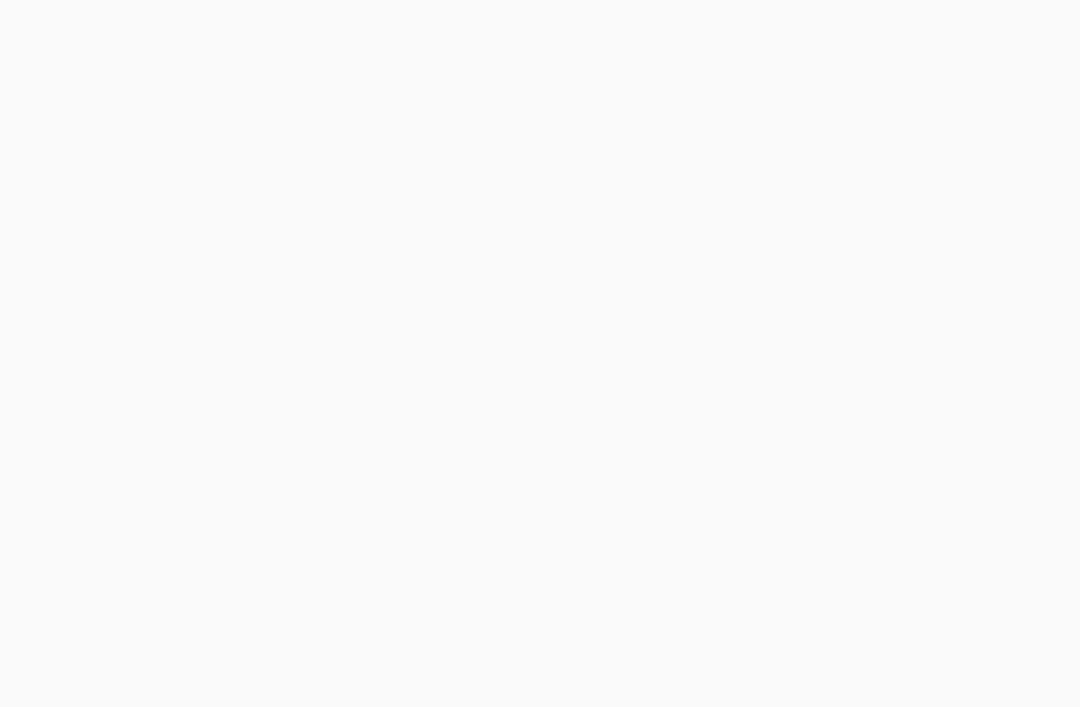 scroll, scrollTop: 0, scrollLeft: 0, axis: both 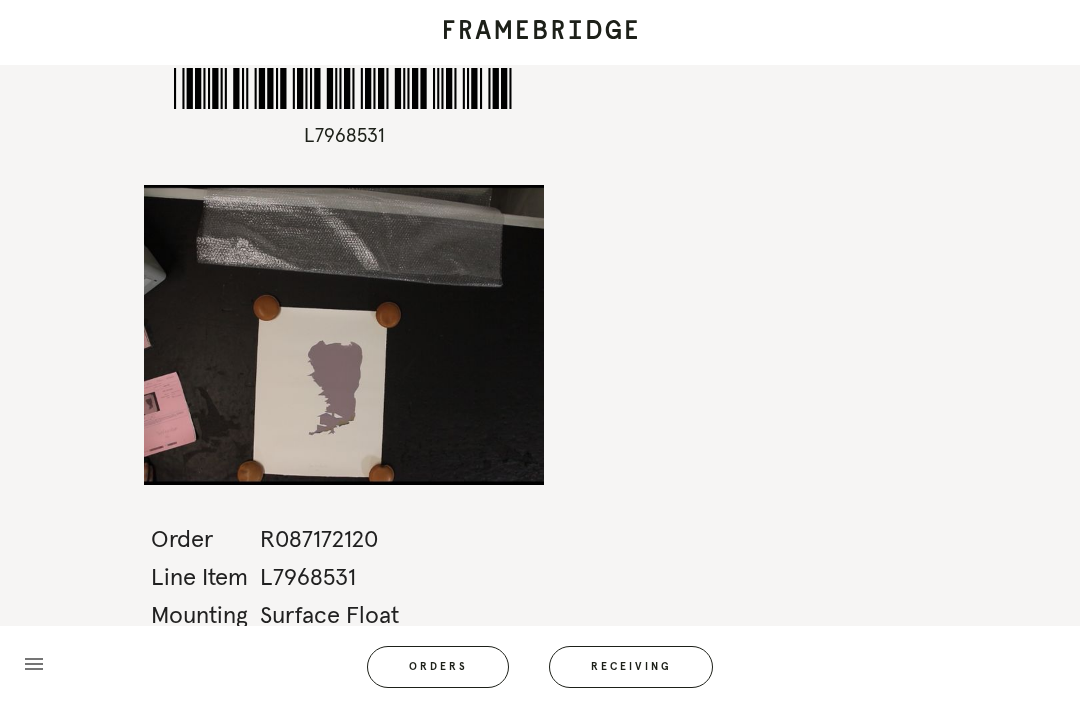 click on "Receiving" at bounding box center [631, 667] 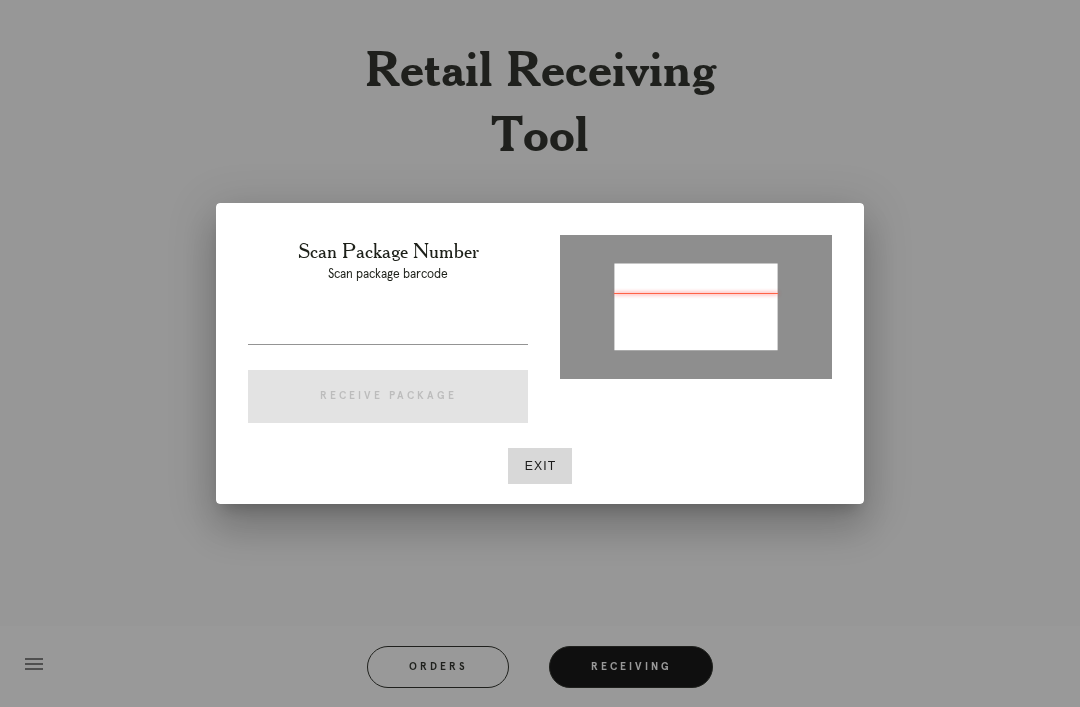 type on "P907671244752487" 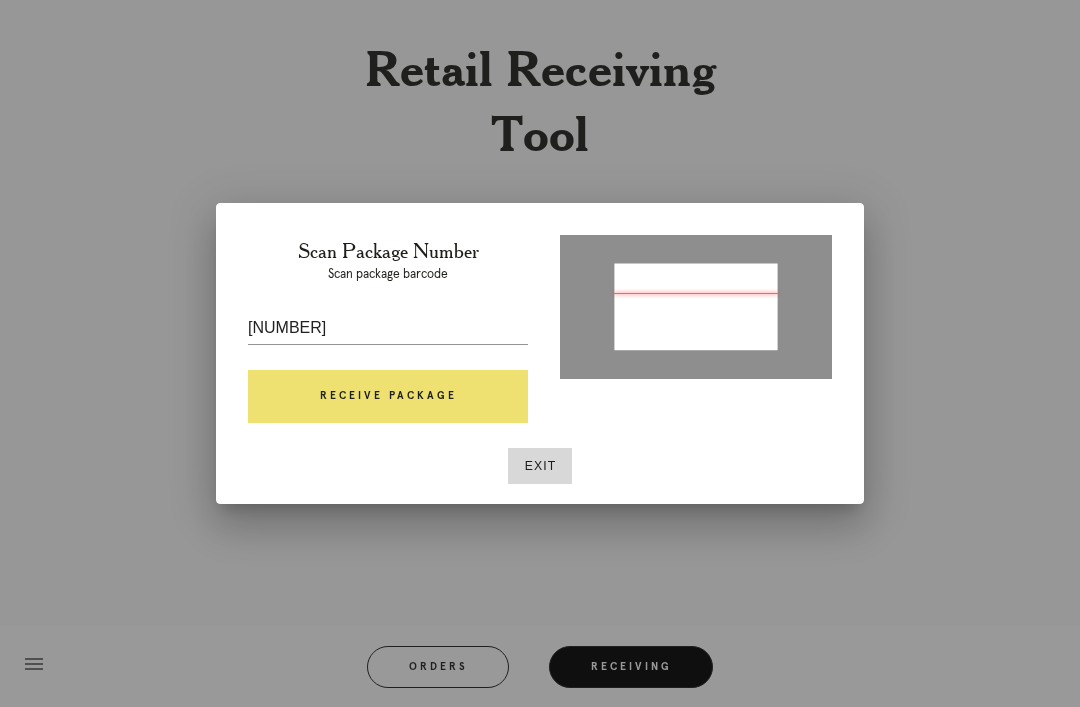 click on "Receive Package" at bounding box center [388, 397] 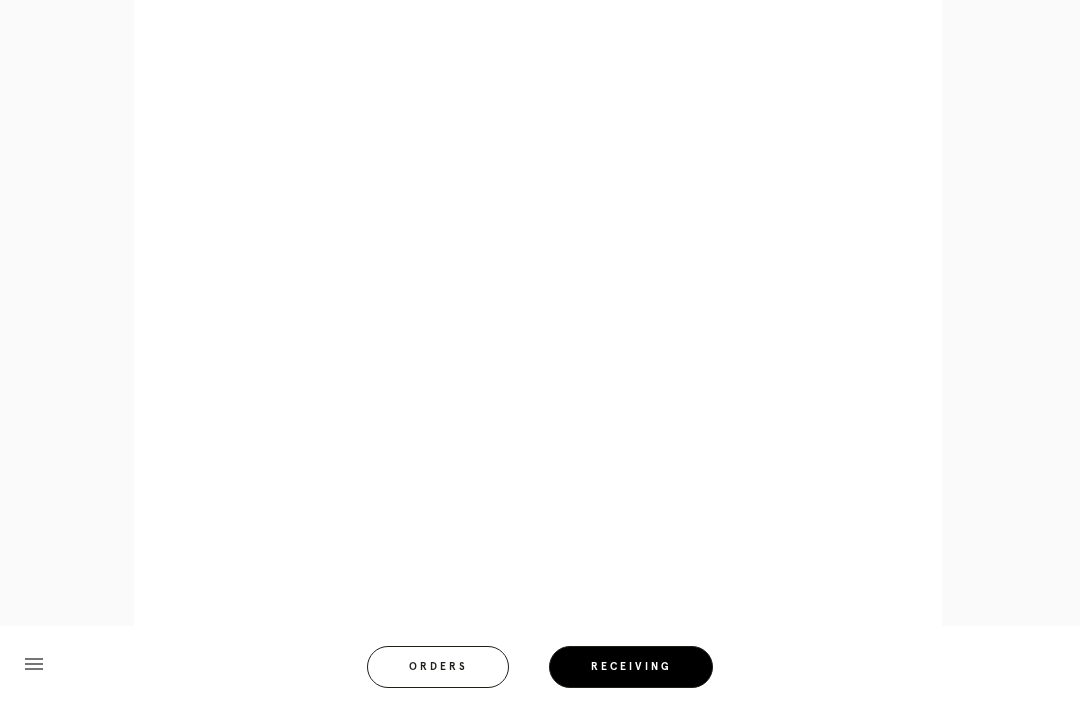 scroll, scrollTop: 942, scrollLeft: 0, axis: vertical 